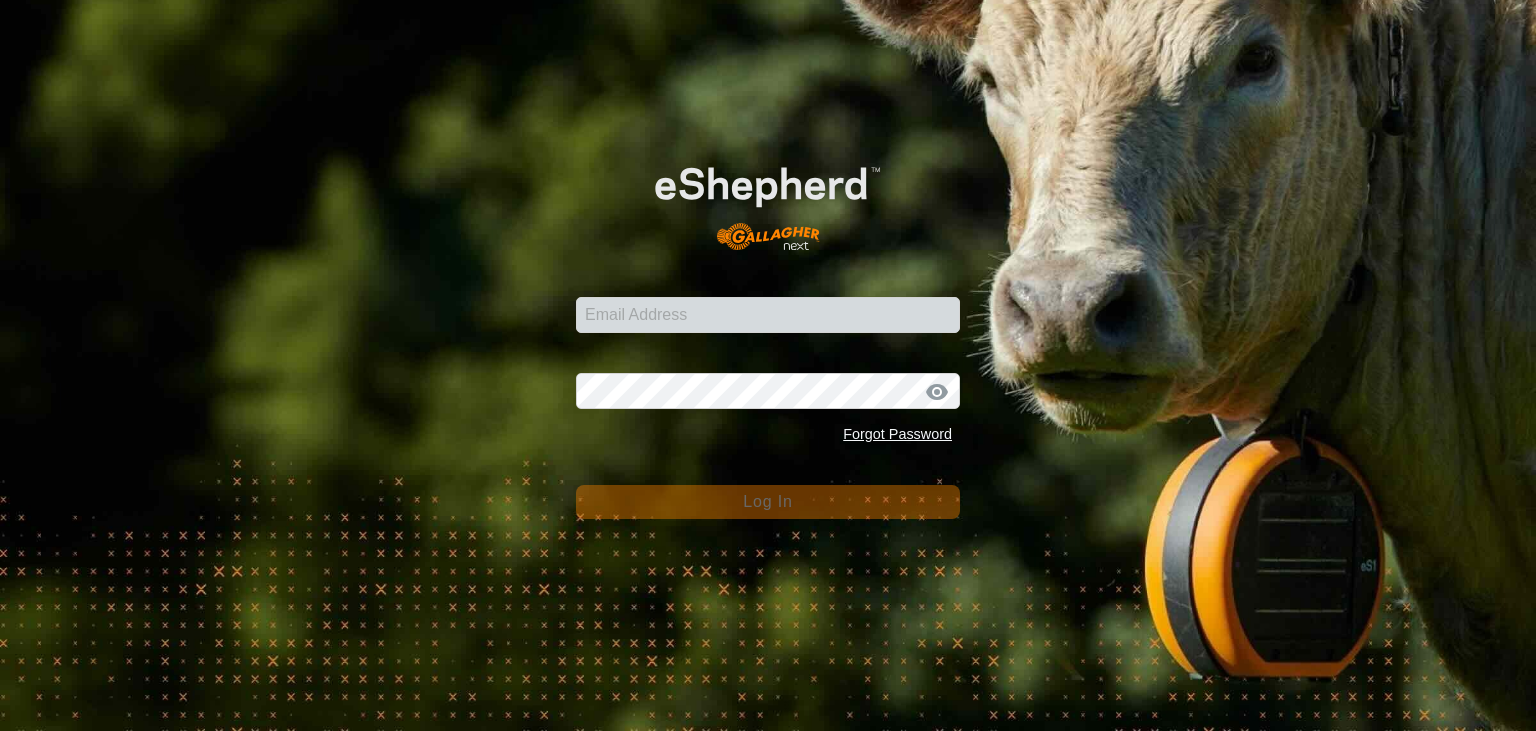 scroll, scrollTop: 0, scrollLeft: 0, axis: both 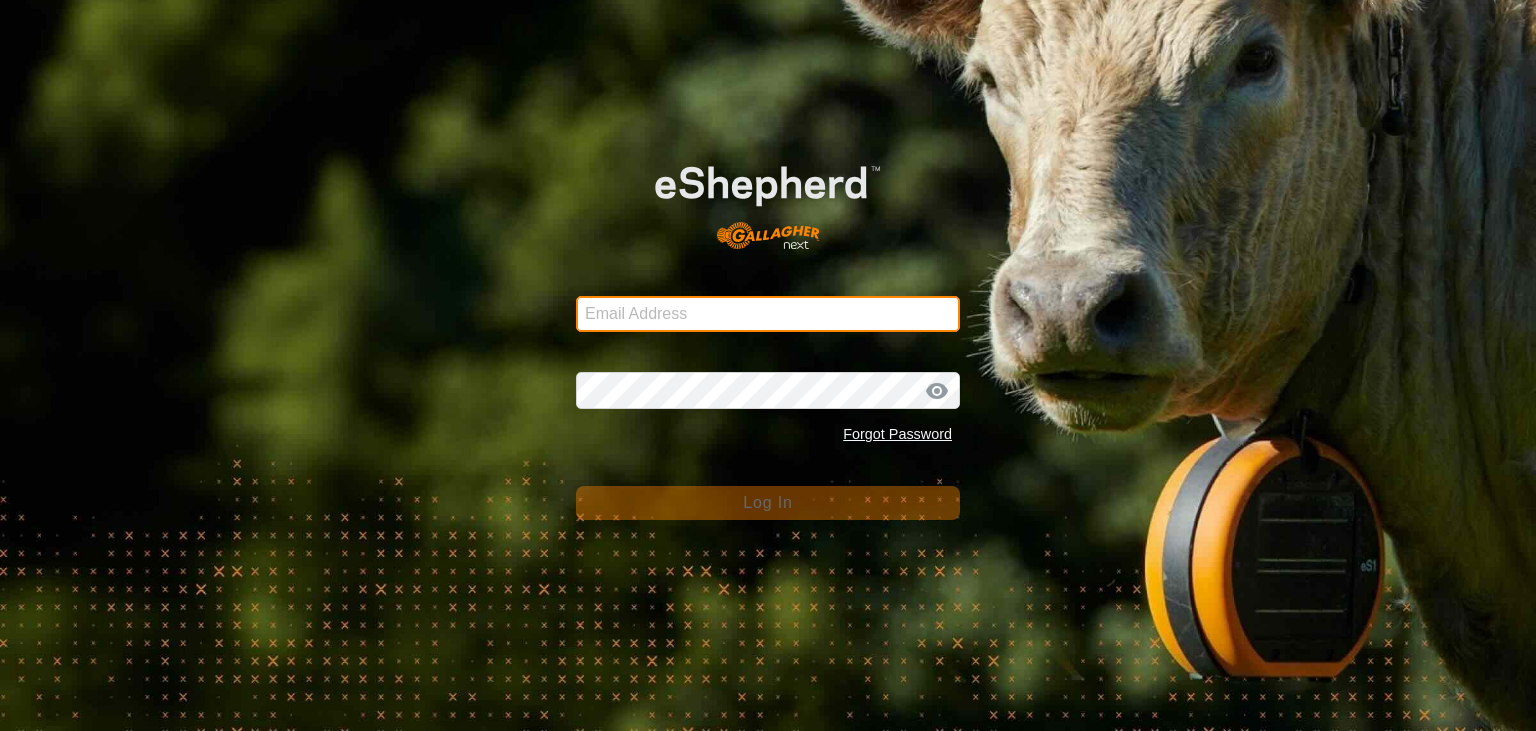 click on "Email Address" at bounding box center [768, 314] 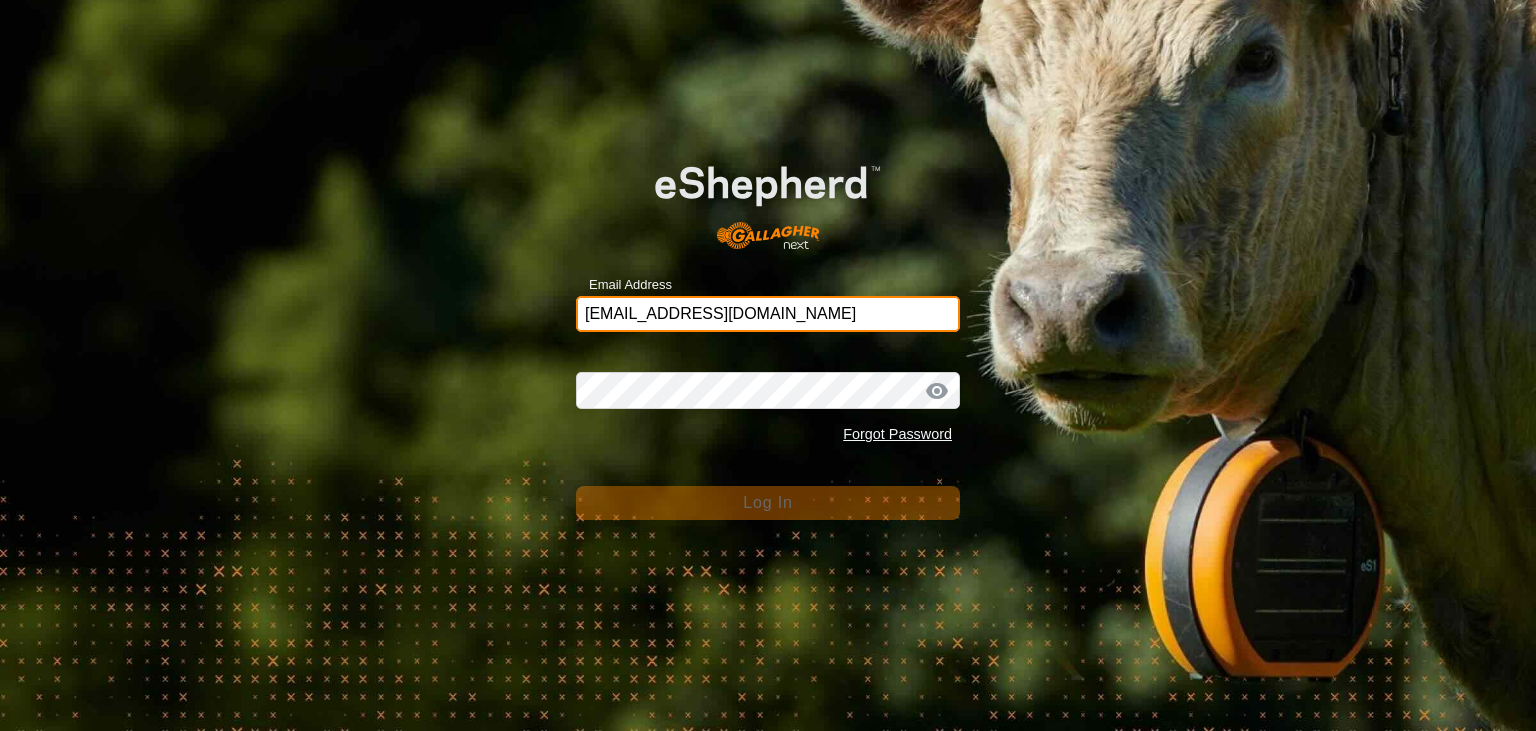 type on "[EMAIL_ADDRESS][DOMAIN_NAME]" 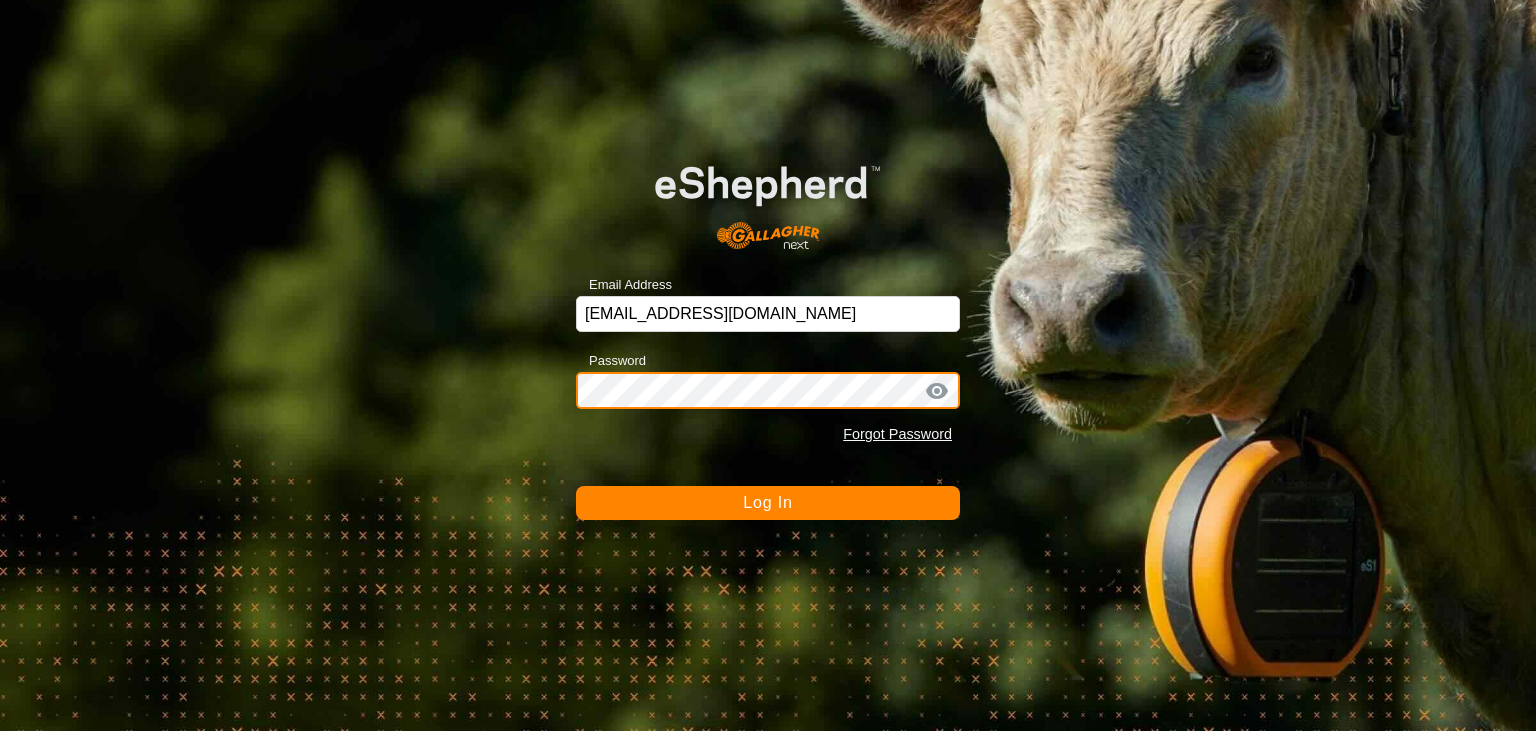 click on "Log In" 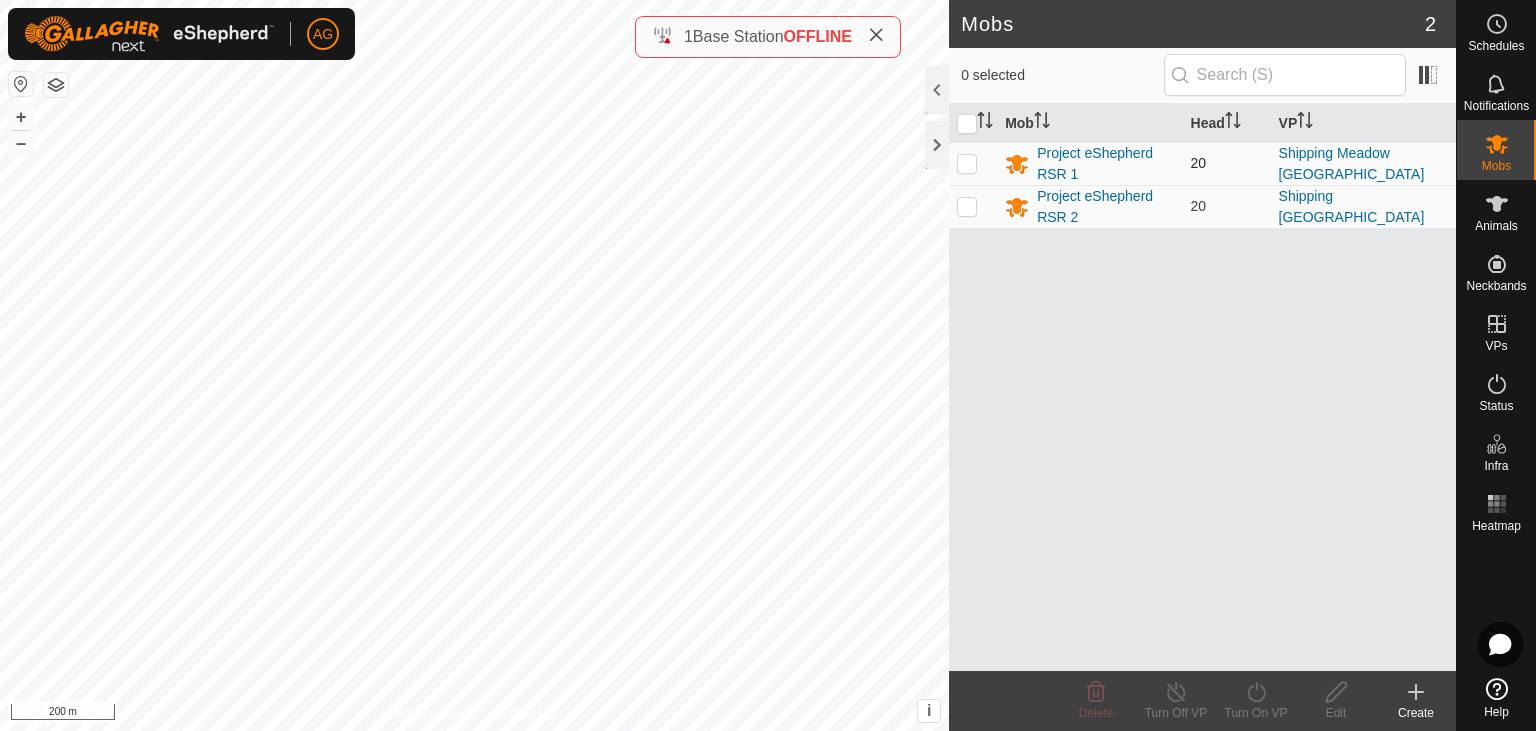 click at bounding box center [967, 163] 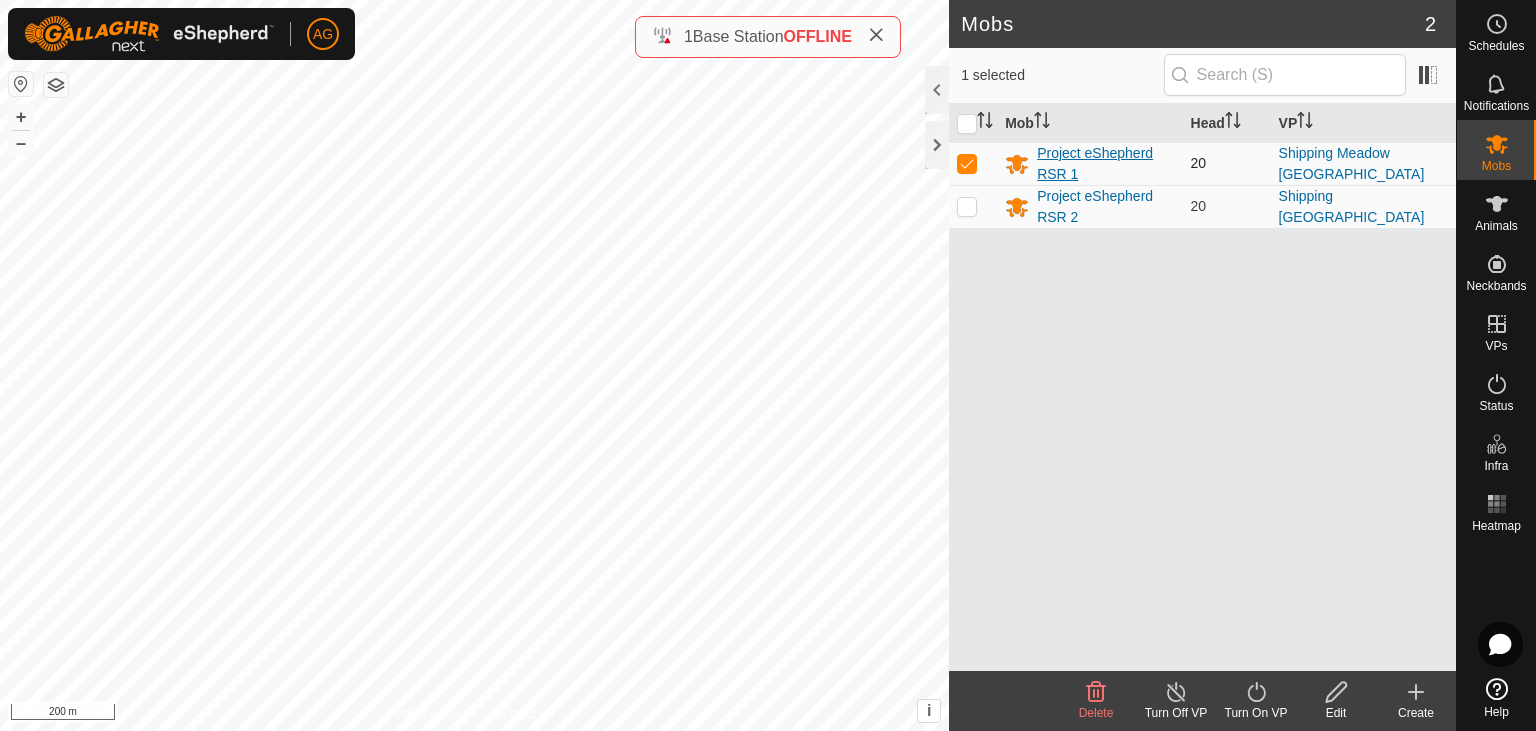 click on "Project eShepherd RSR 1" at bounding box center (1105, 164) 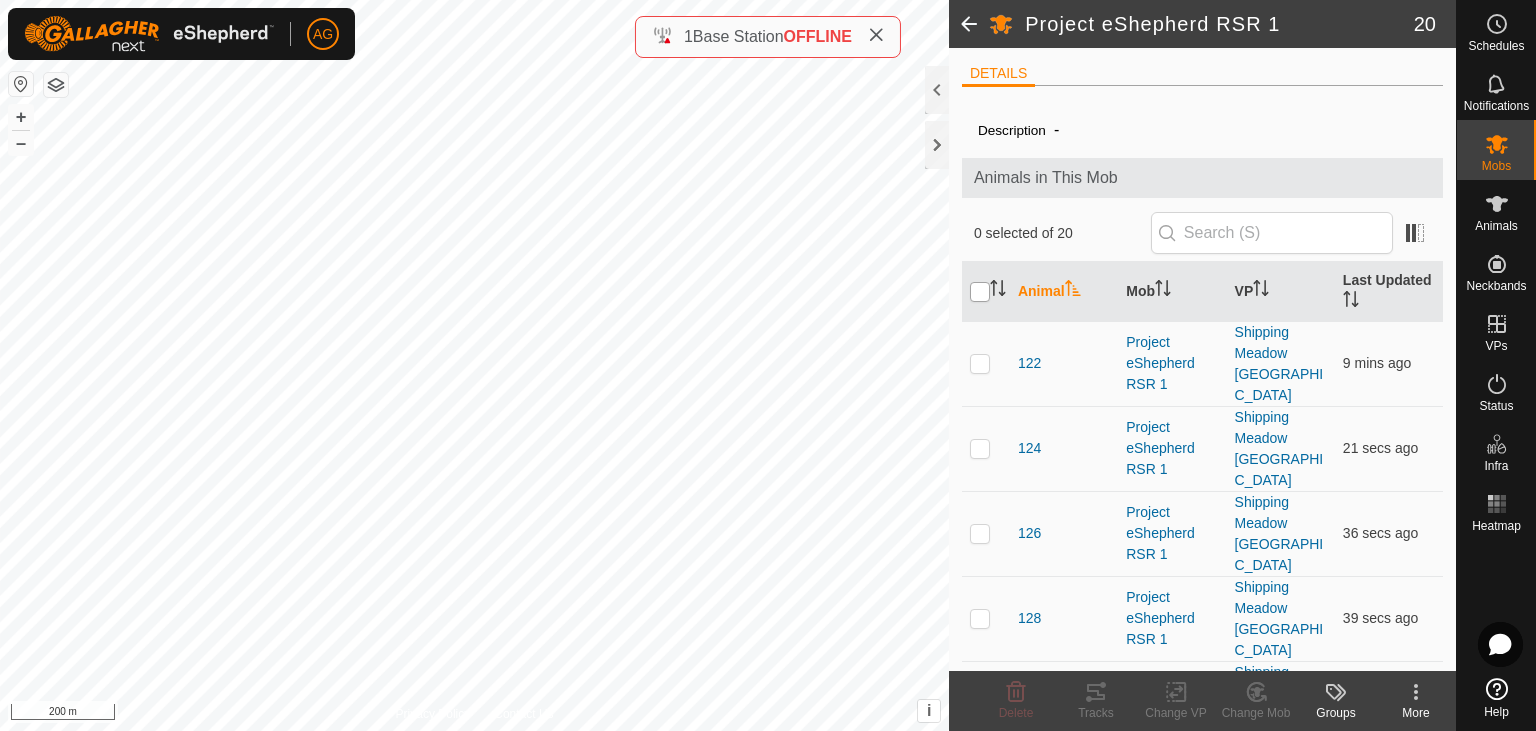 click at bounding box center (980, 292) 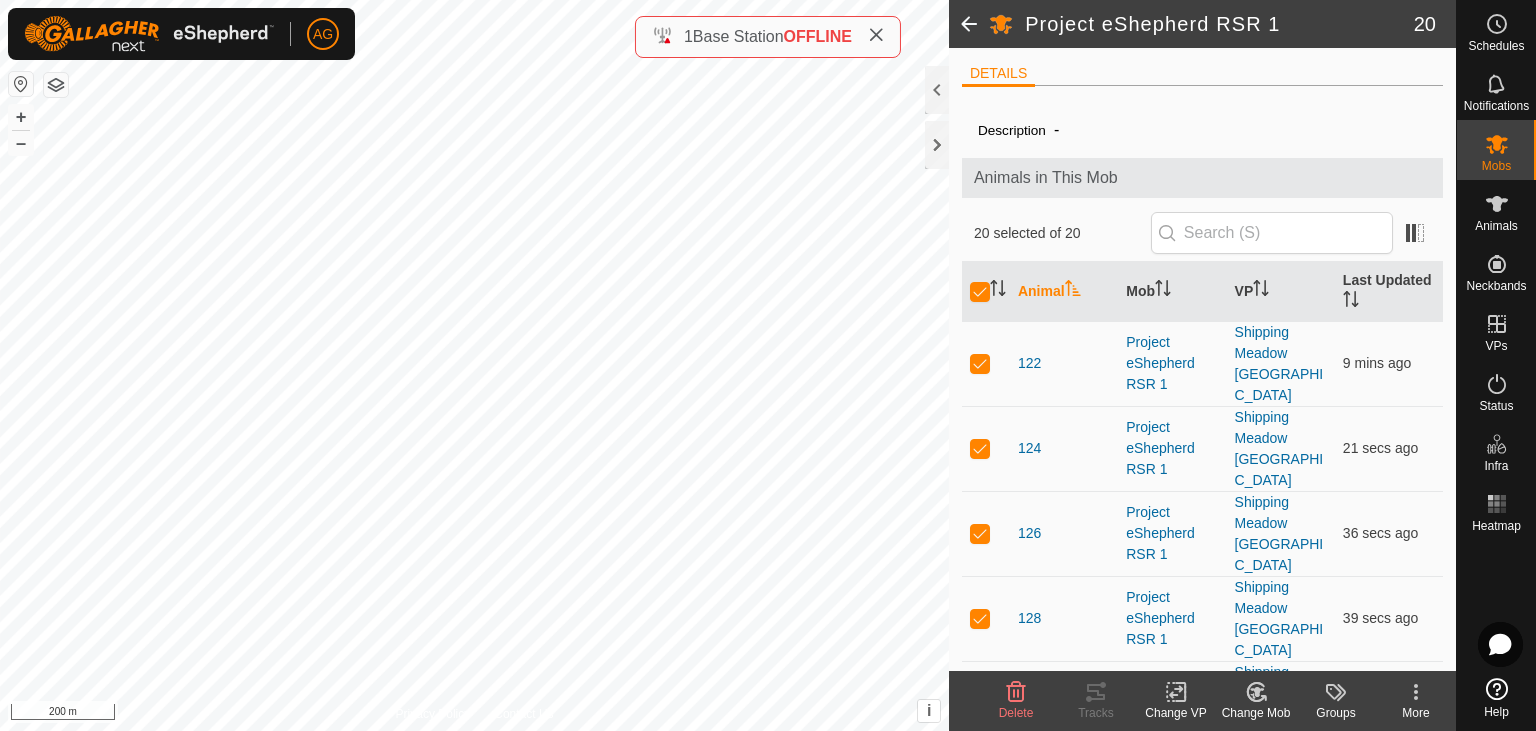 click 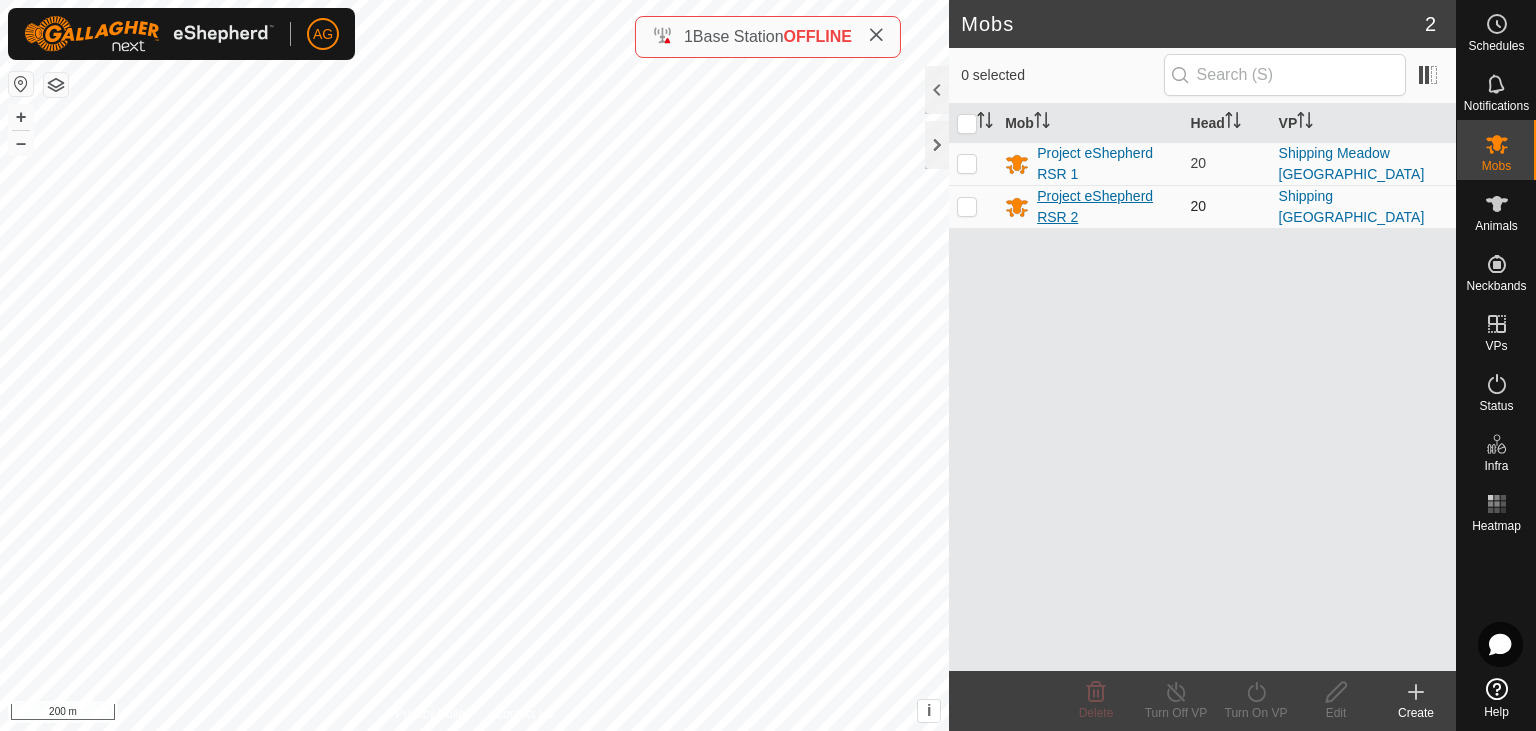 click on "Project eShepherd RSR 2" at bounding box center [1105, 207] 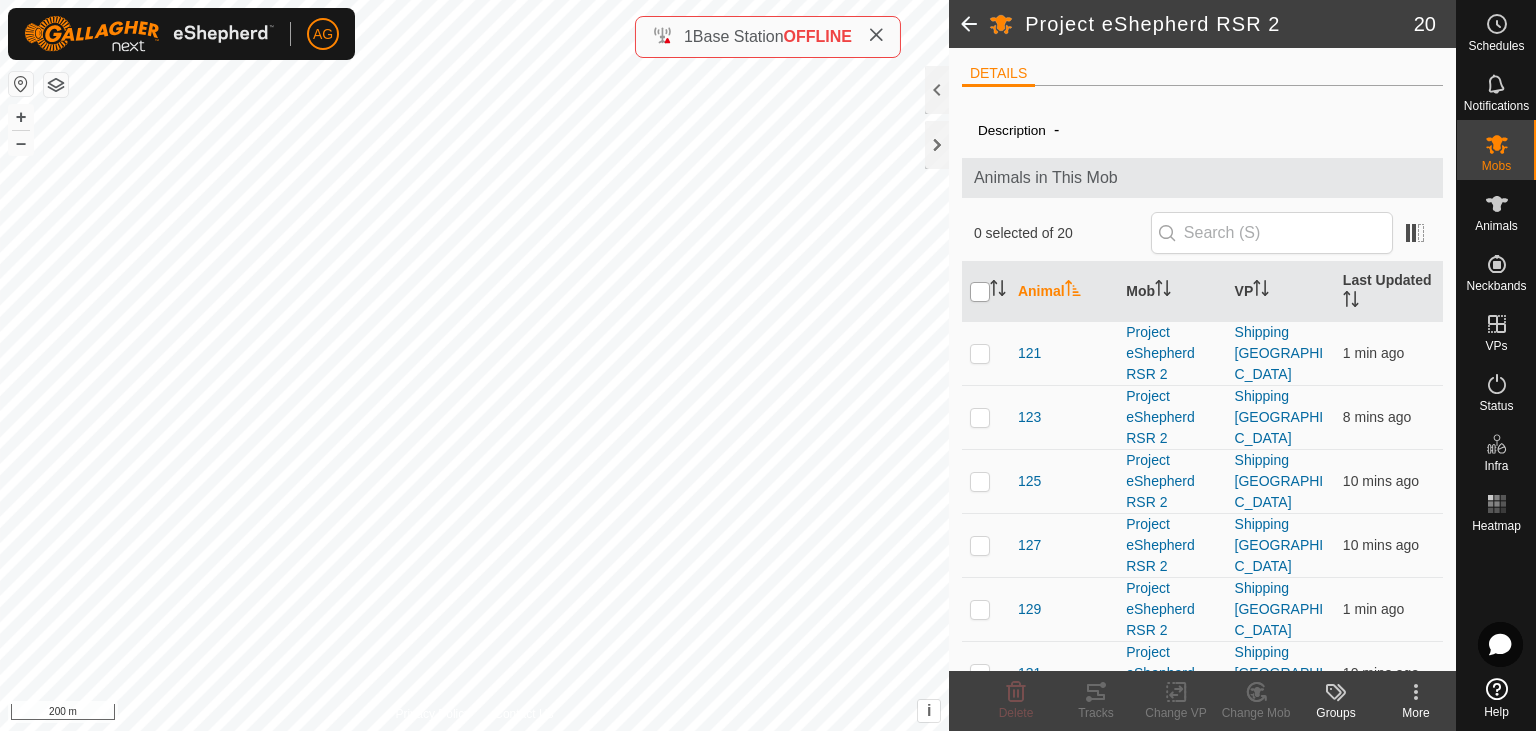 click at bounding box center (980, 292) 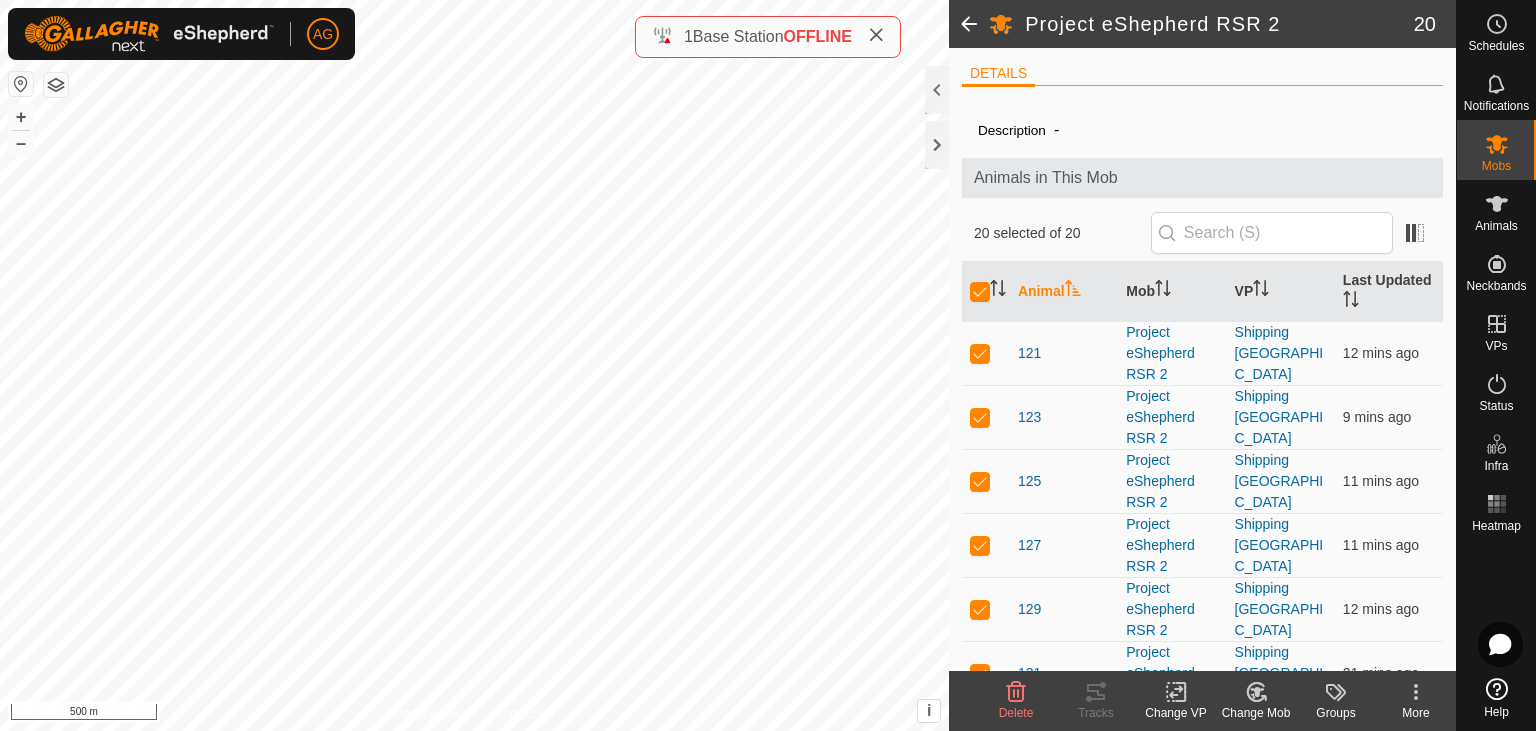 click 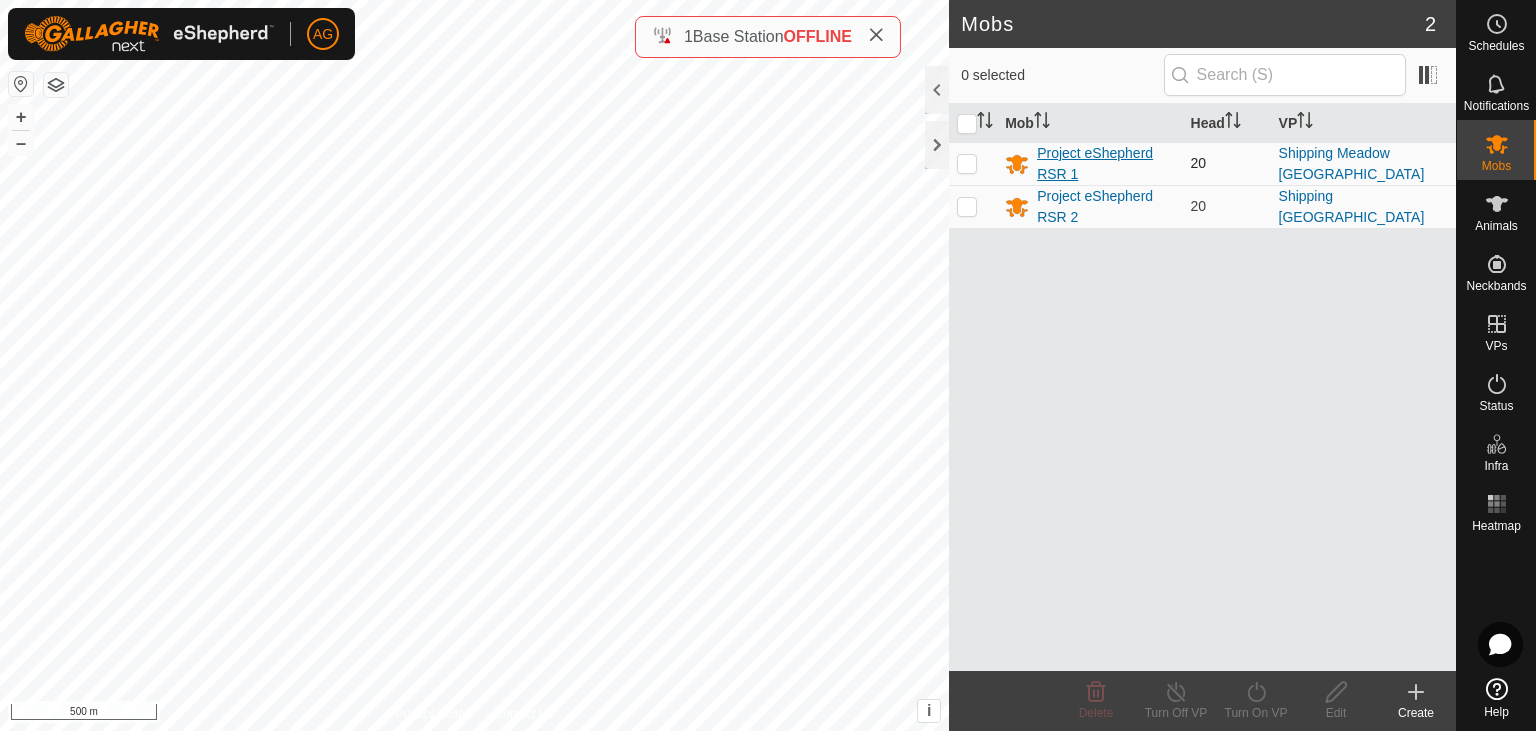 click on "Project eShepherd RSR 1" at bounding box center [1089, 164] 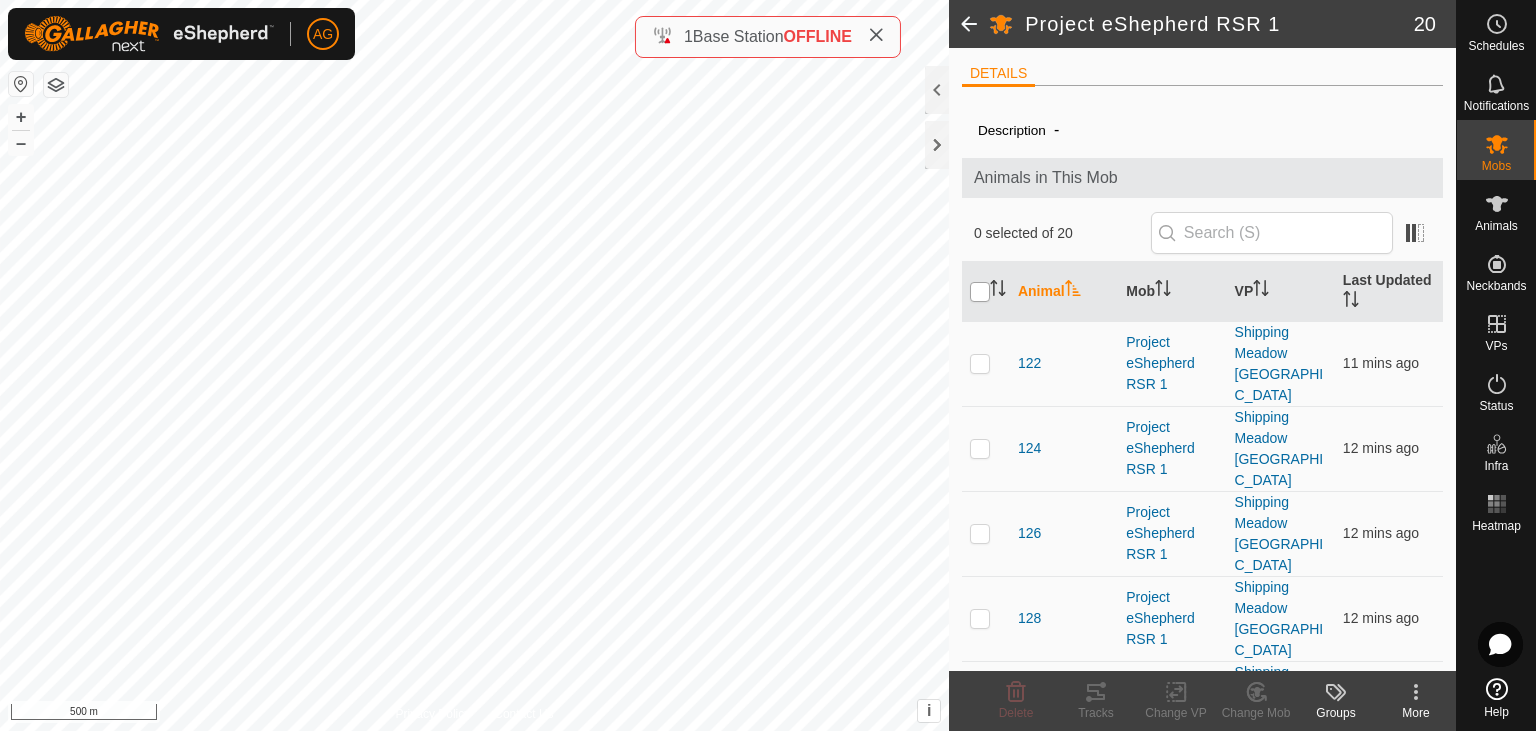 click at bounding box center (980, 292) 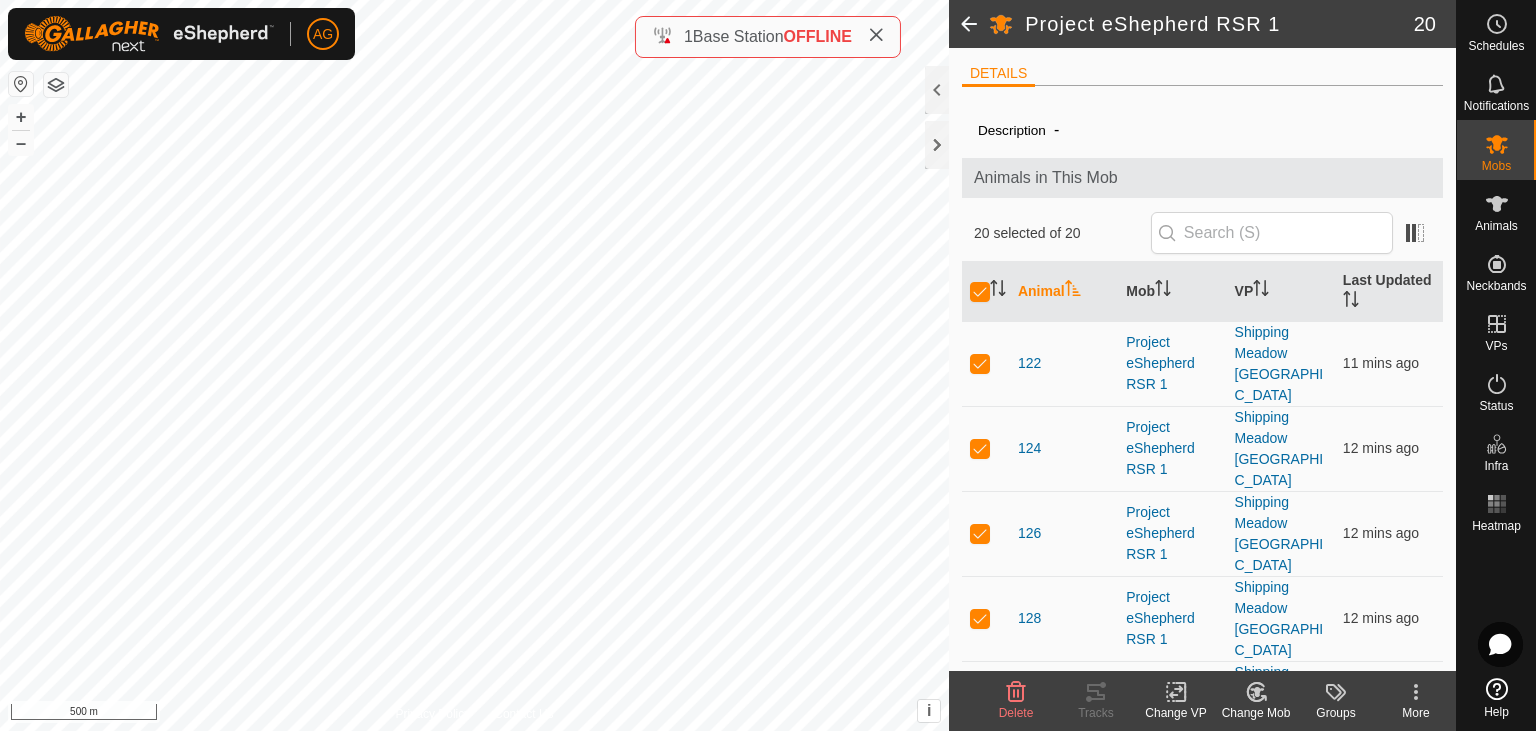 click 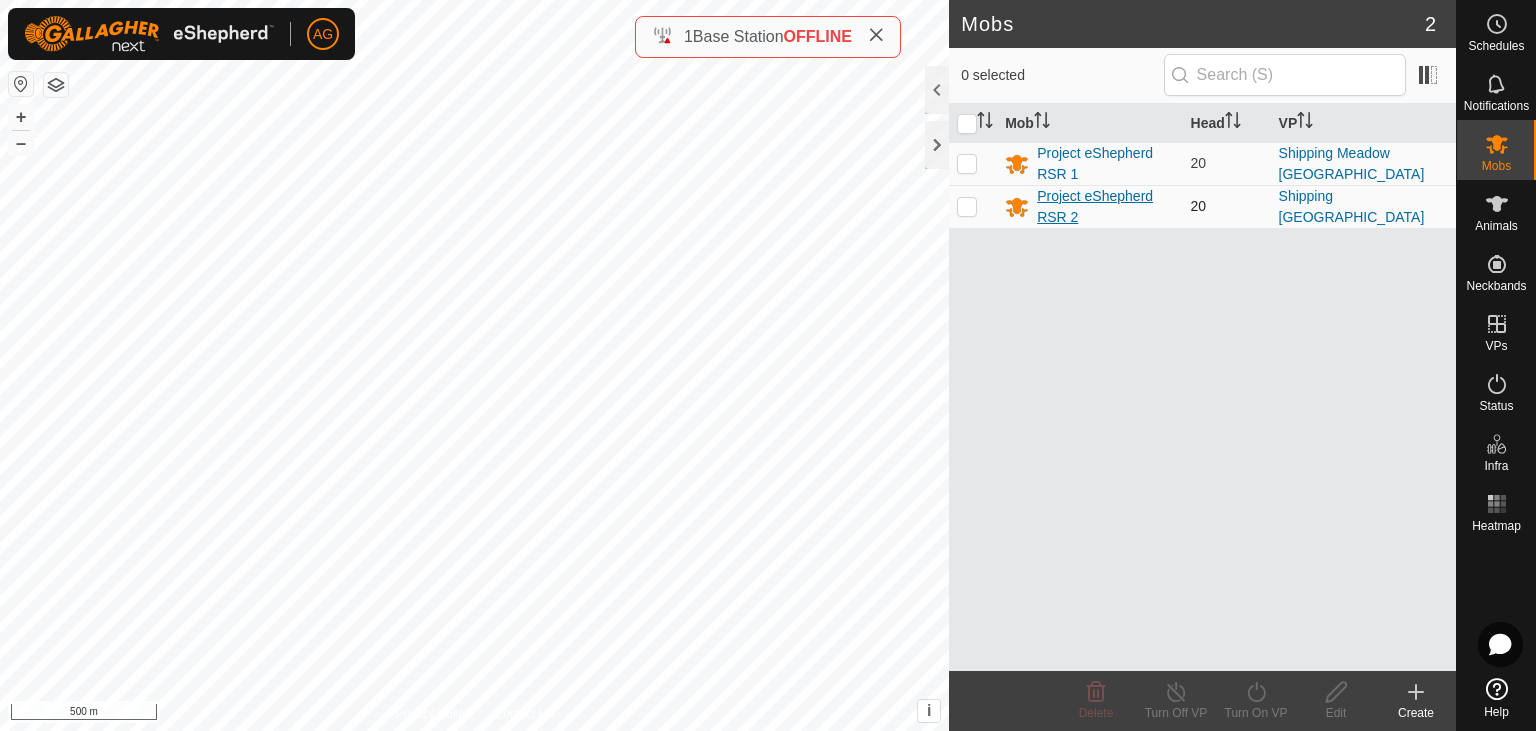 click on "Project eShepherd RSR 2" at bounding box center [1105, 207] 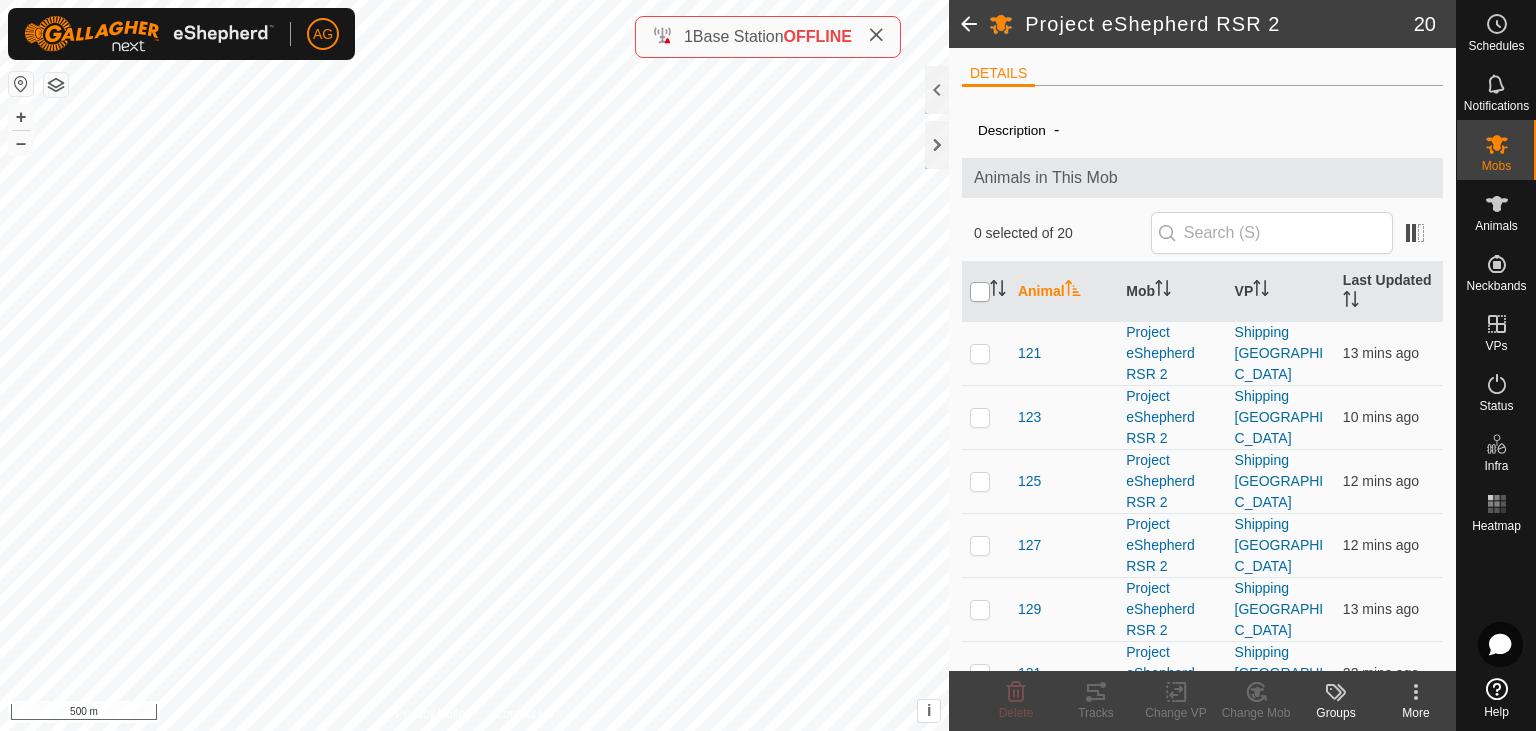 click at bounding box center [980, 292] 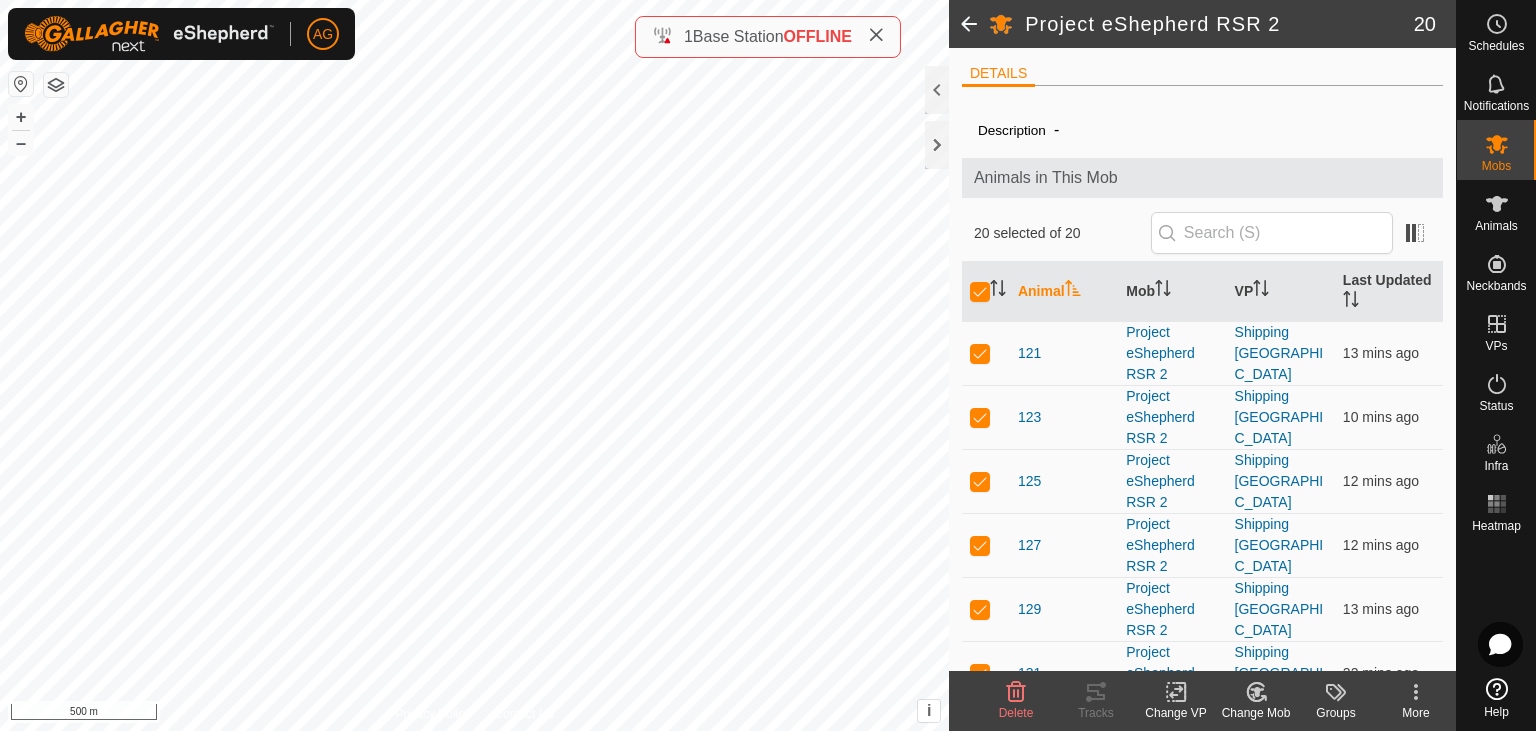 click 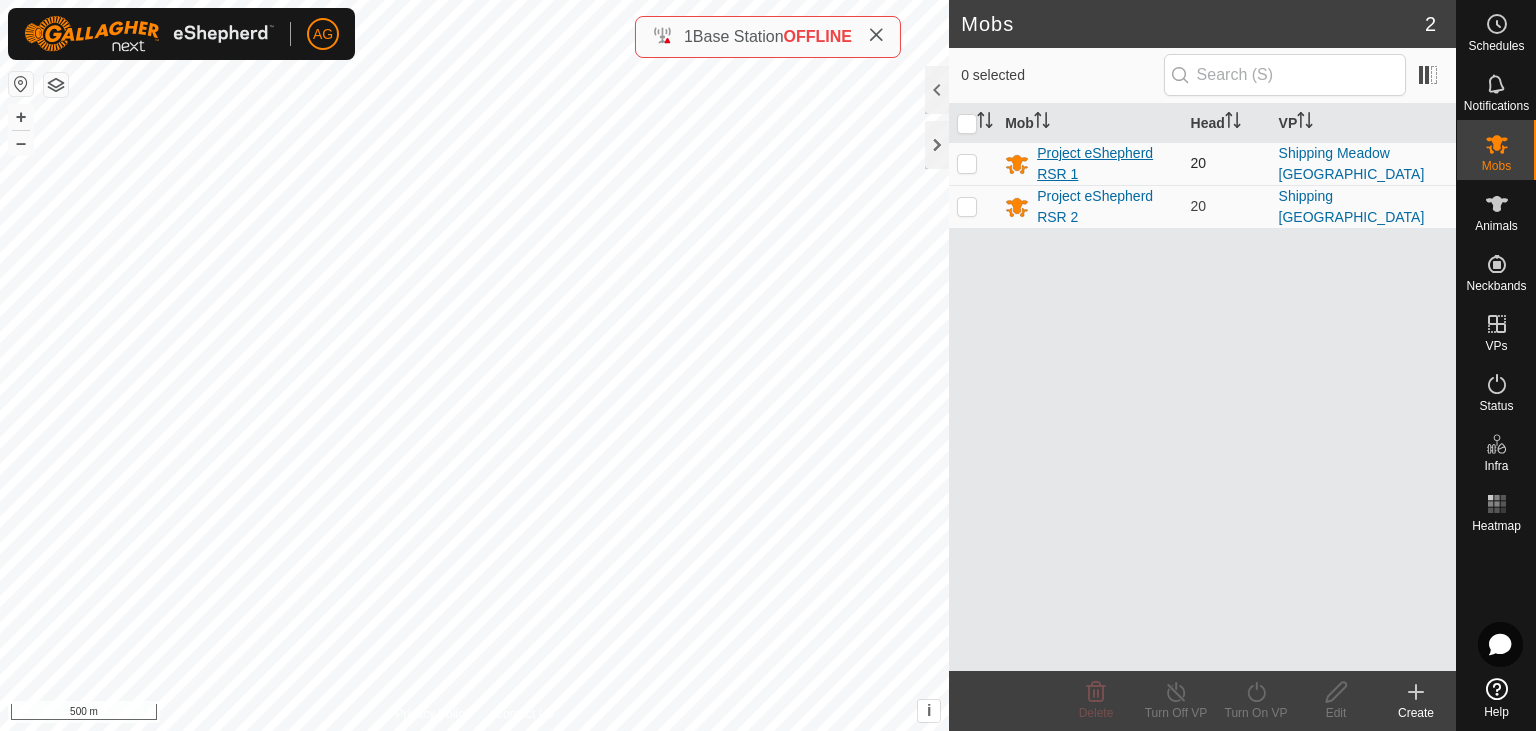 click on "Project eShepherd RSR 1" at bounding box center (1105, 164) 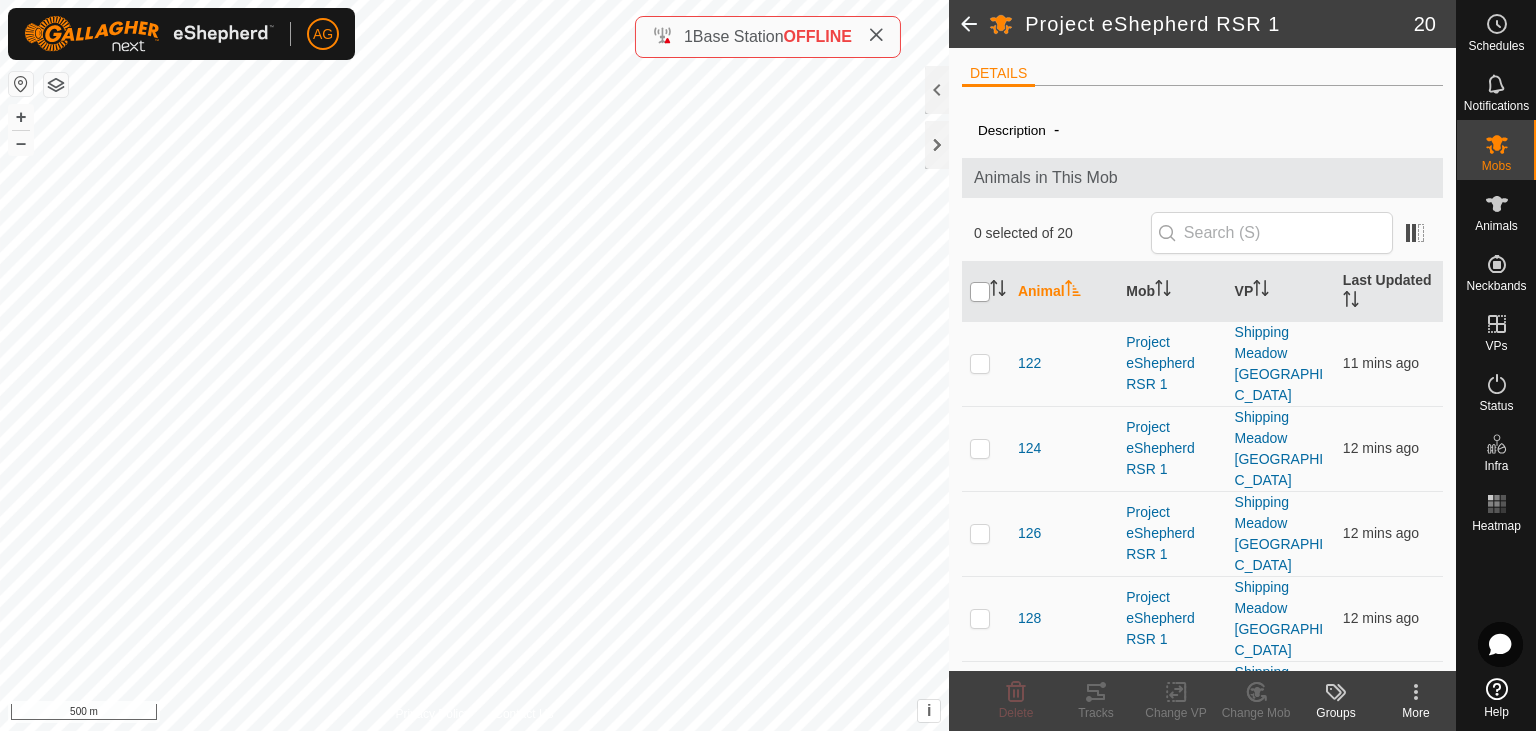 click at bounding box center (980, 292) 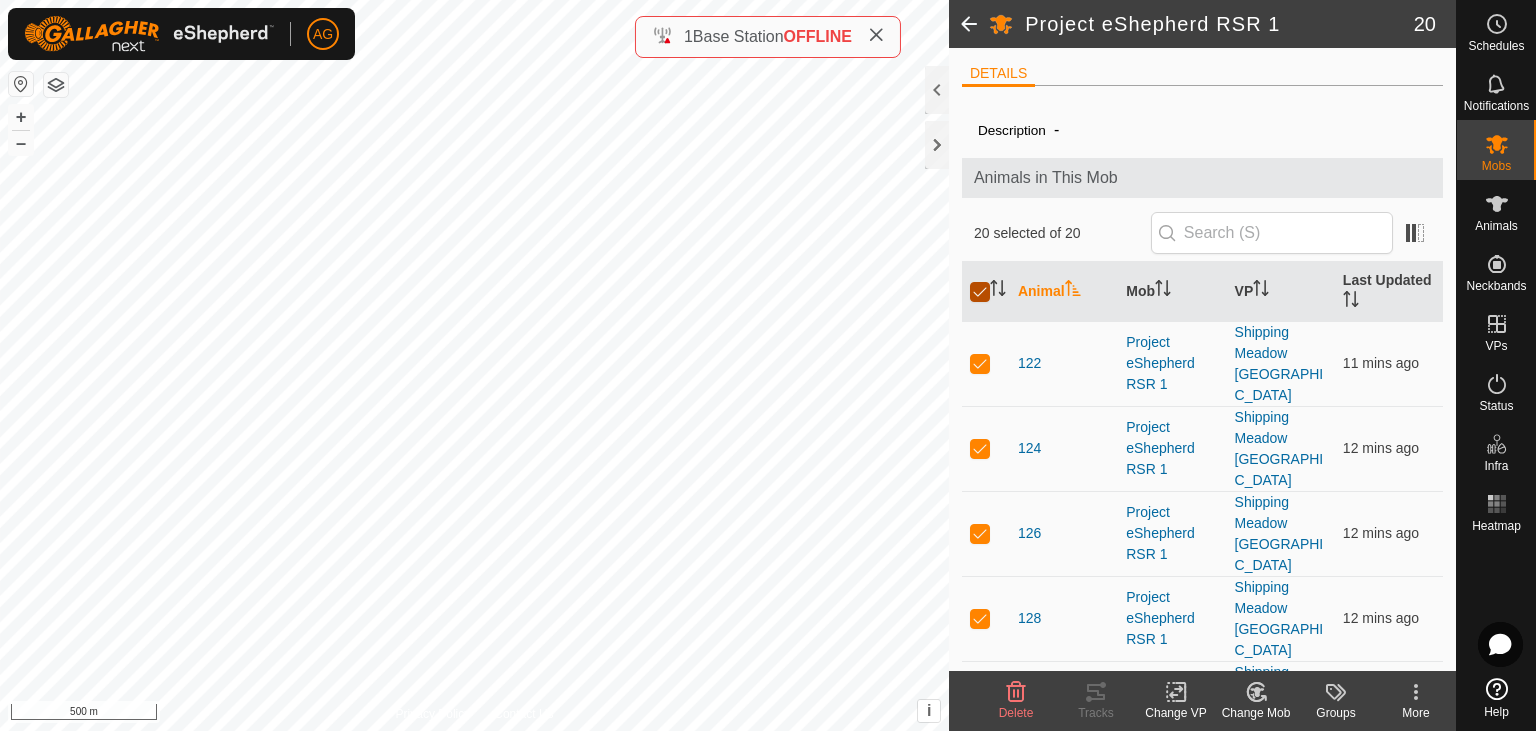 checkbox on "true" 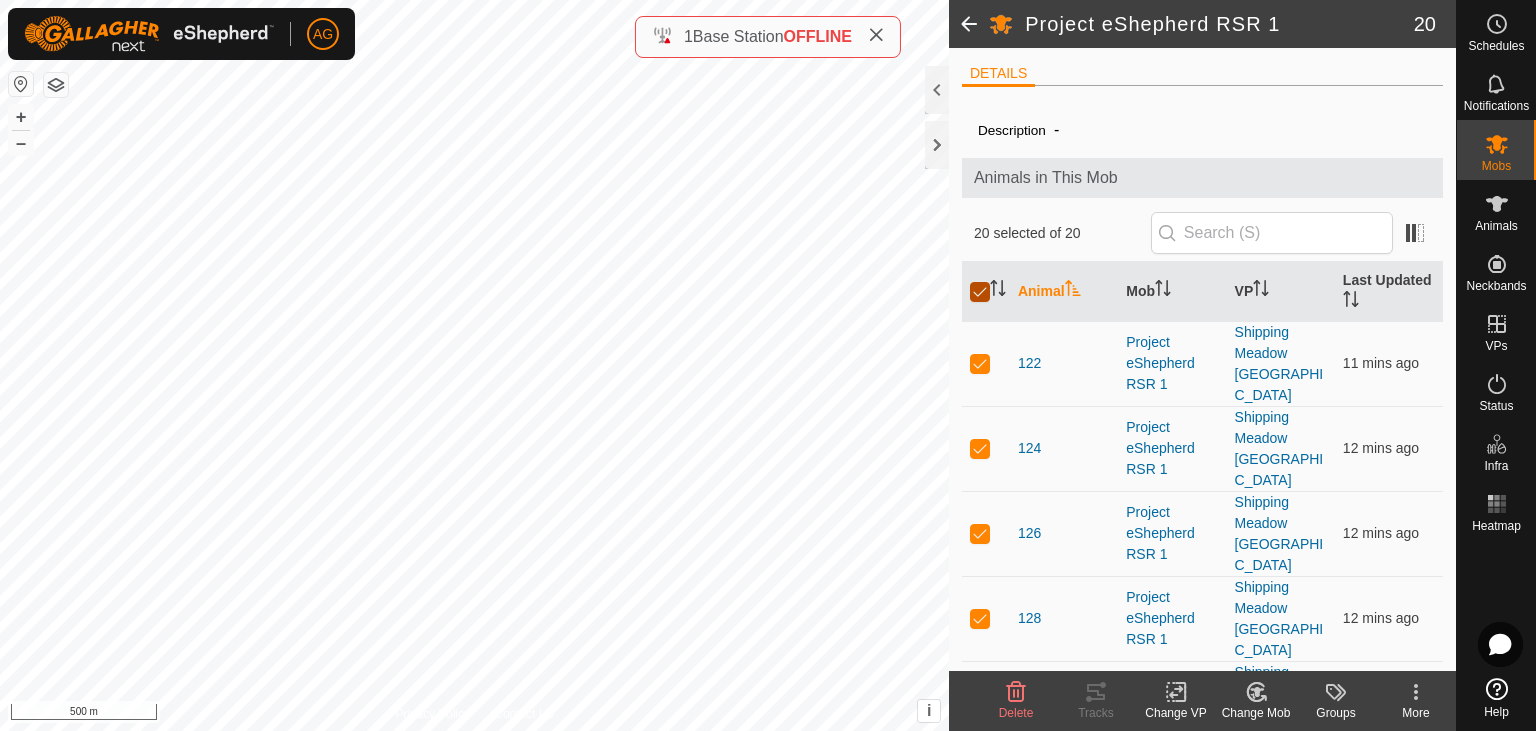 checkbox on "true" 